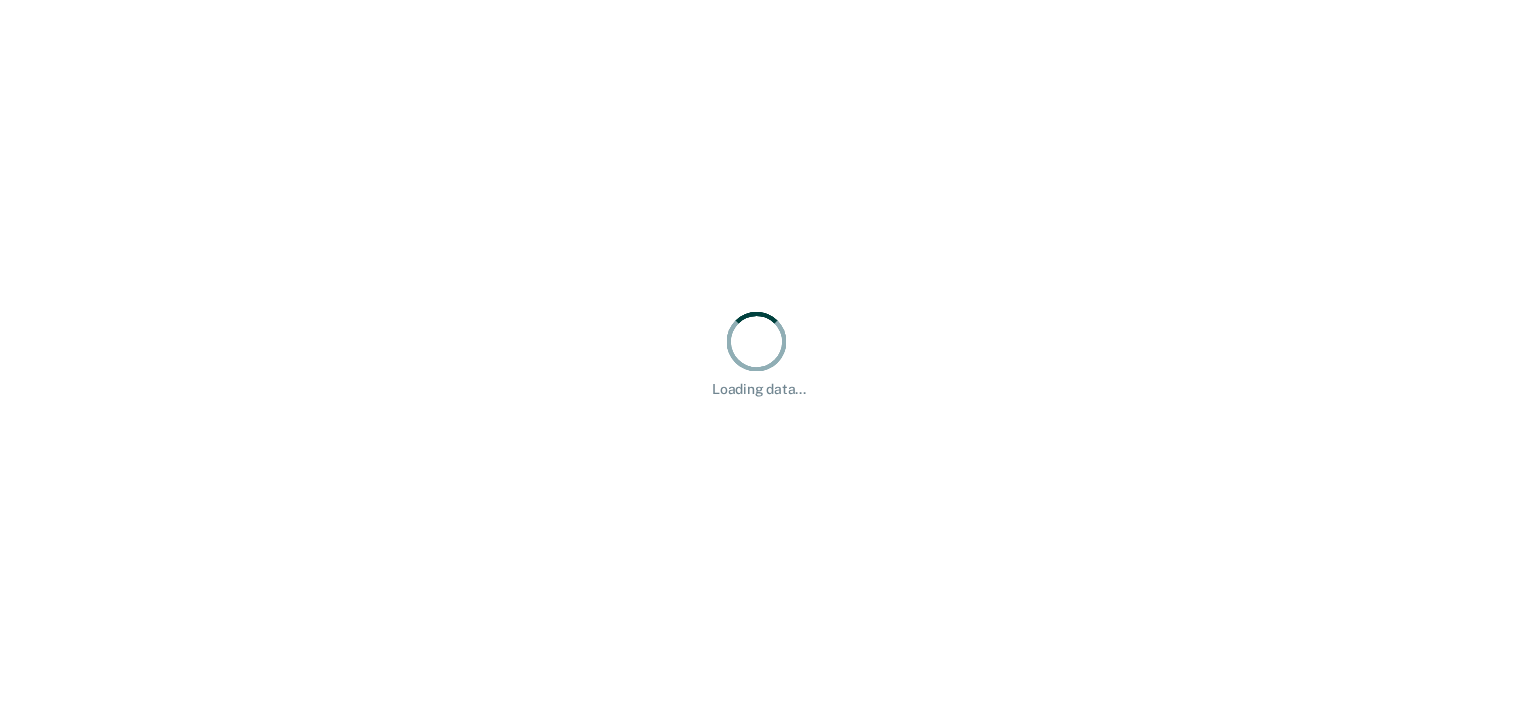 scroll, scrollTop: 0, scrollLeft: 0, axis: both 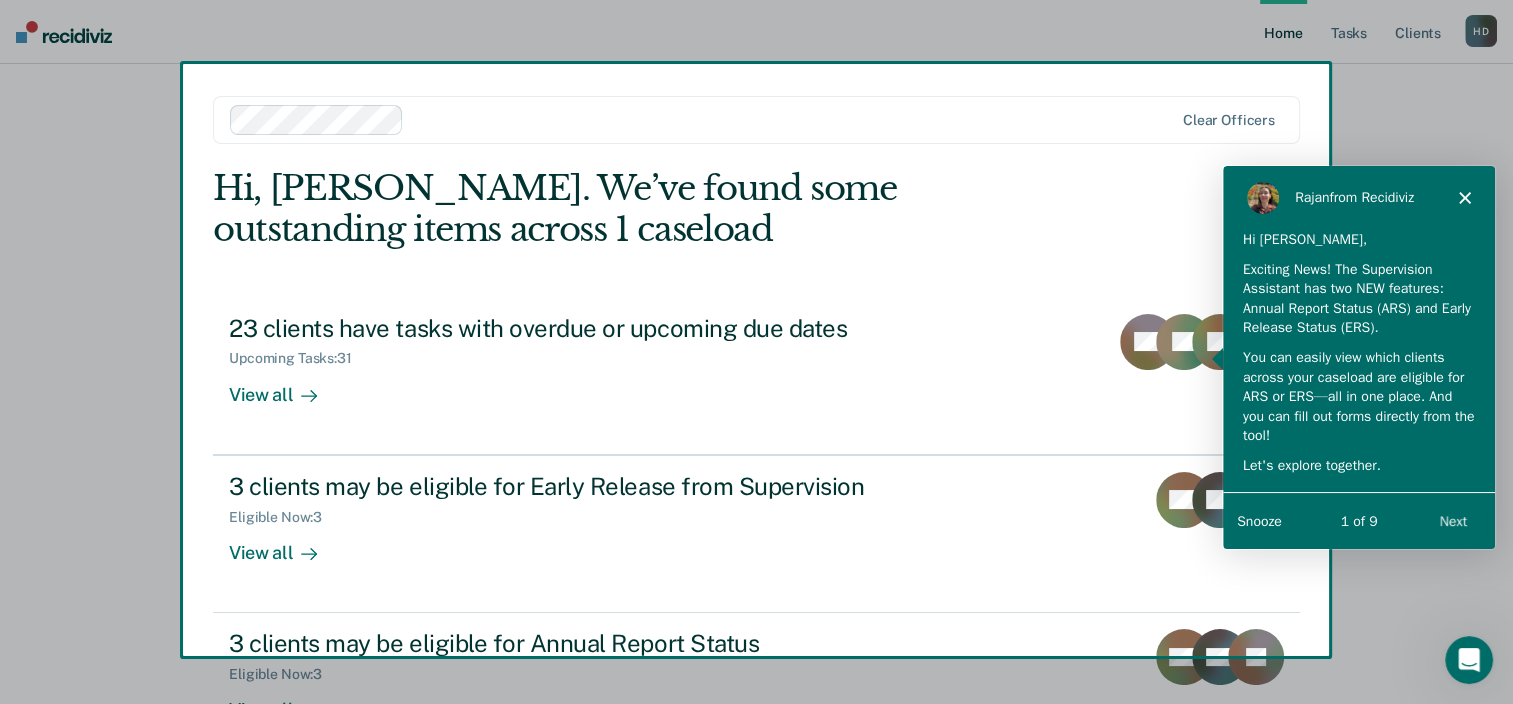 click 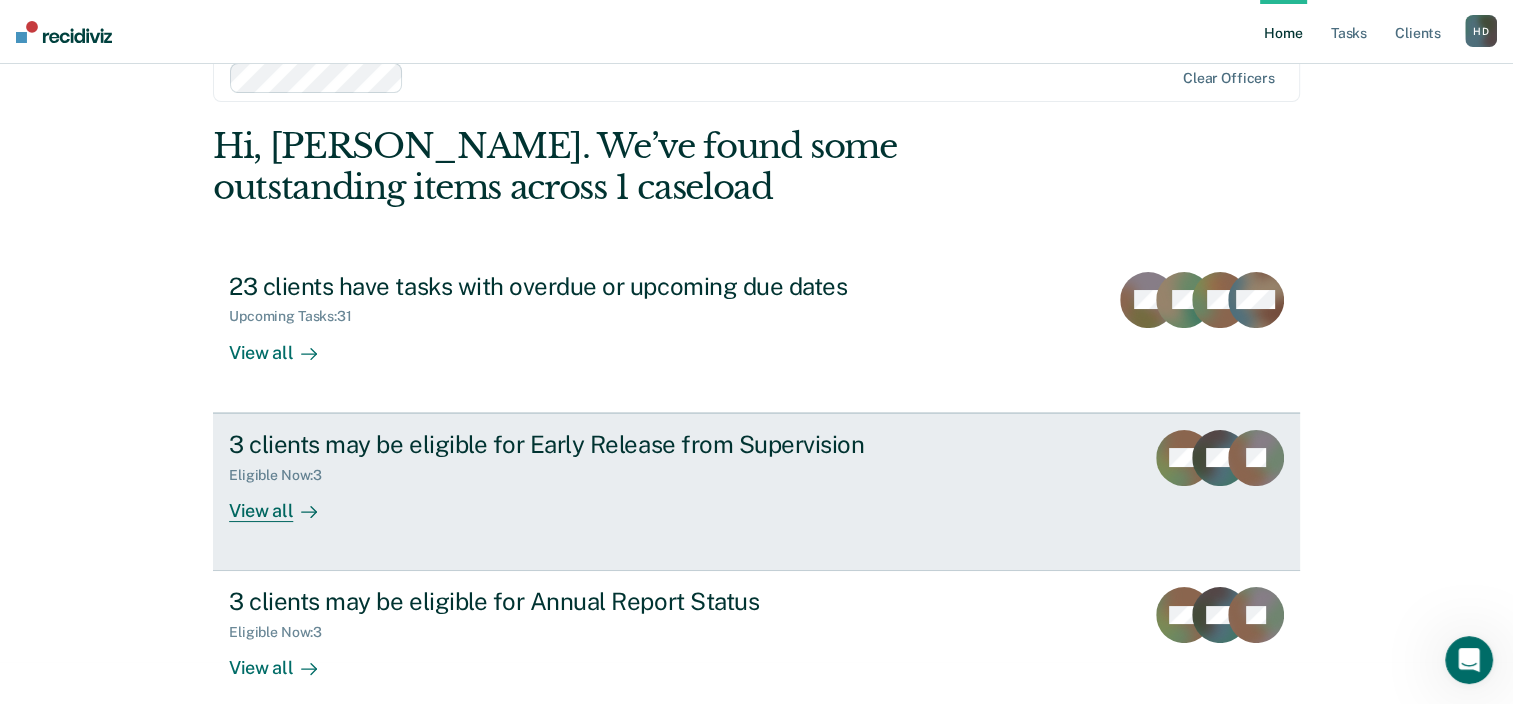 scroll, scrollTop: 65, scrollLeft: 0, axis: vertical 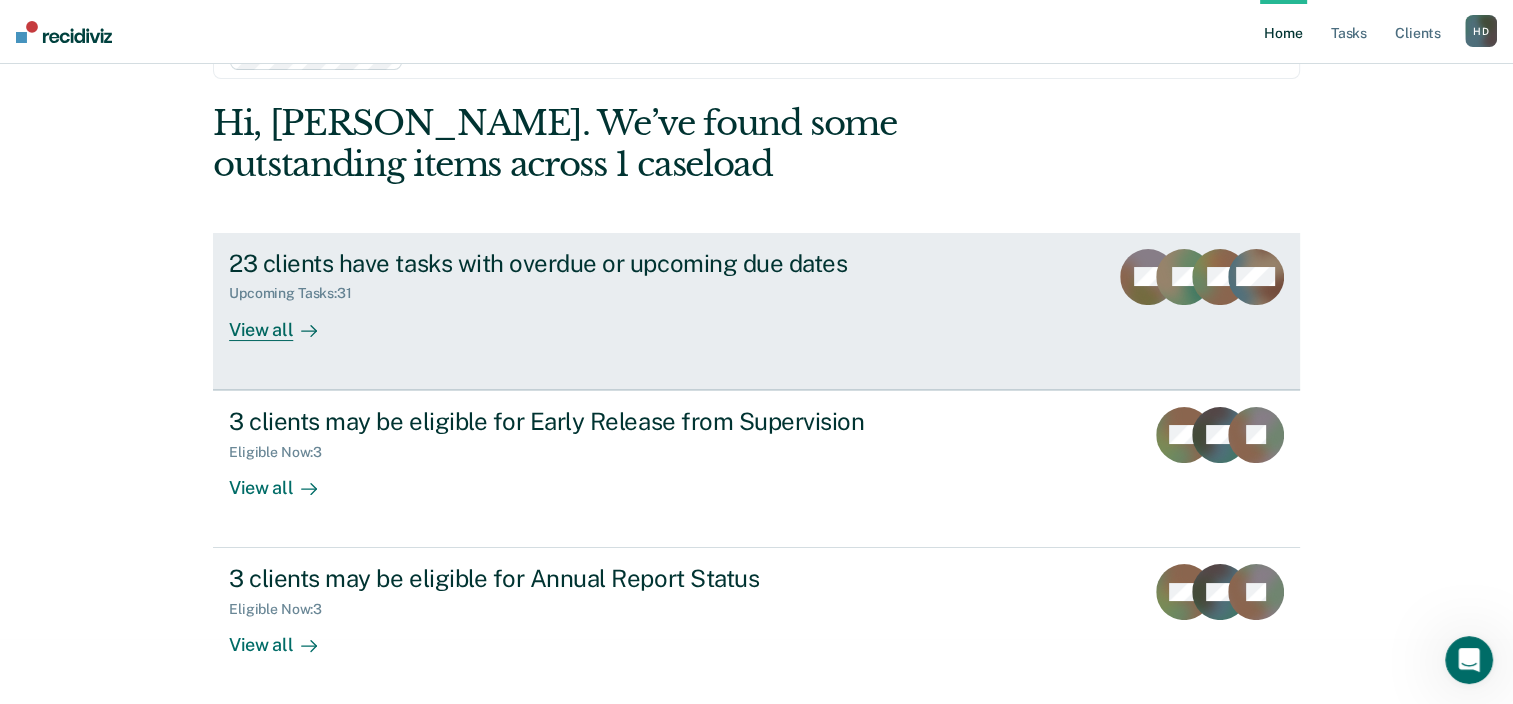 click on "Upcoming Tasks :  31" at bounding box center (580, 289) 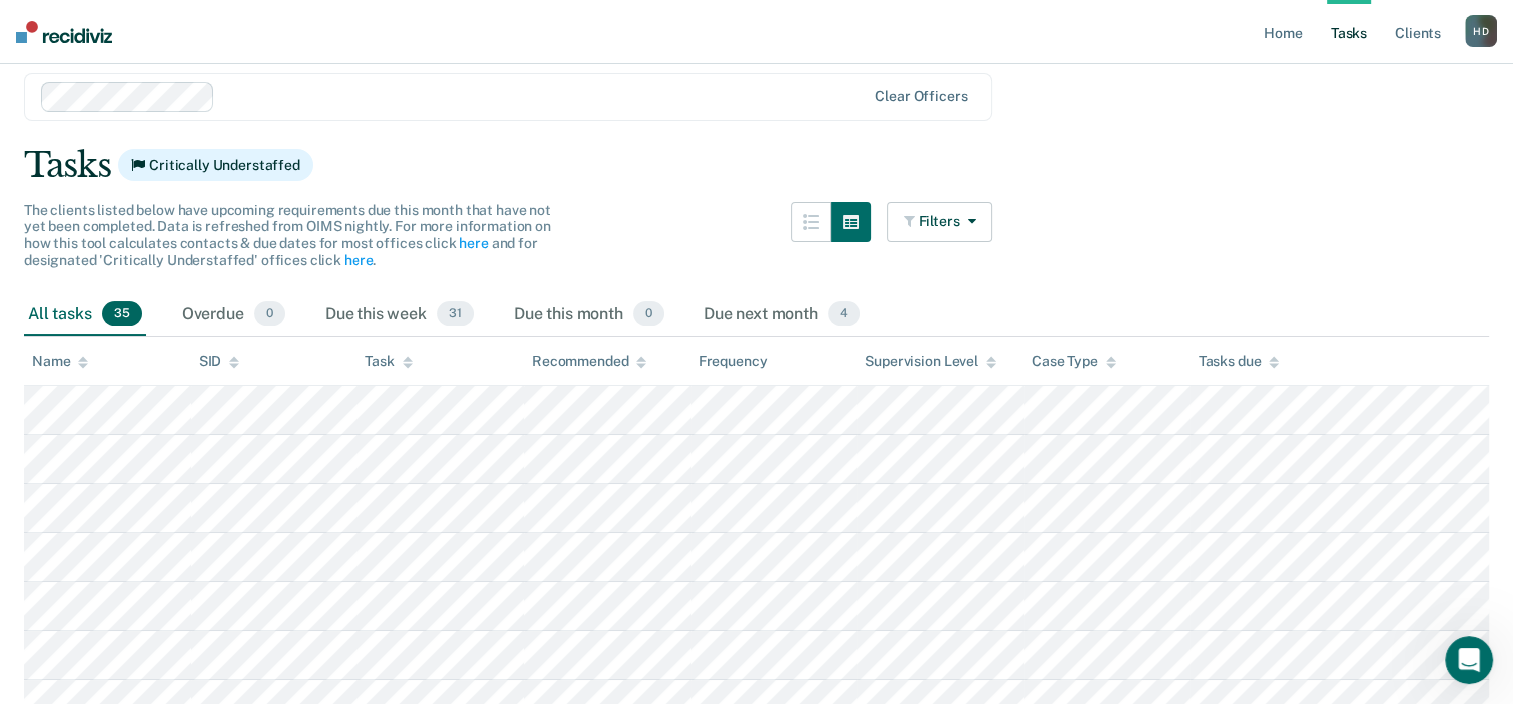 scroll, scrollTop: 11, scrollLeft: 0, axis: vertical 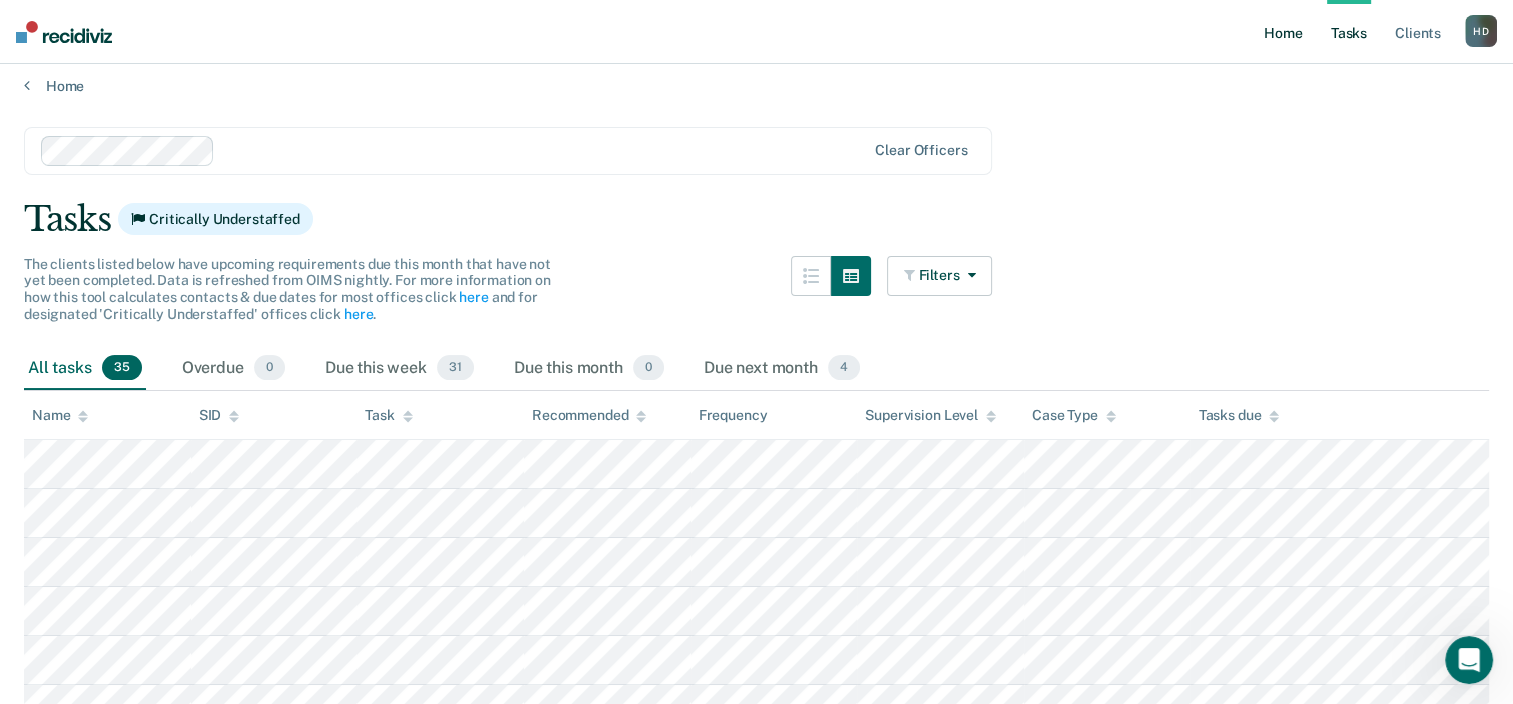 click on "Home" at bounding box center [1283, 32] 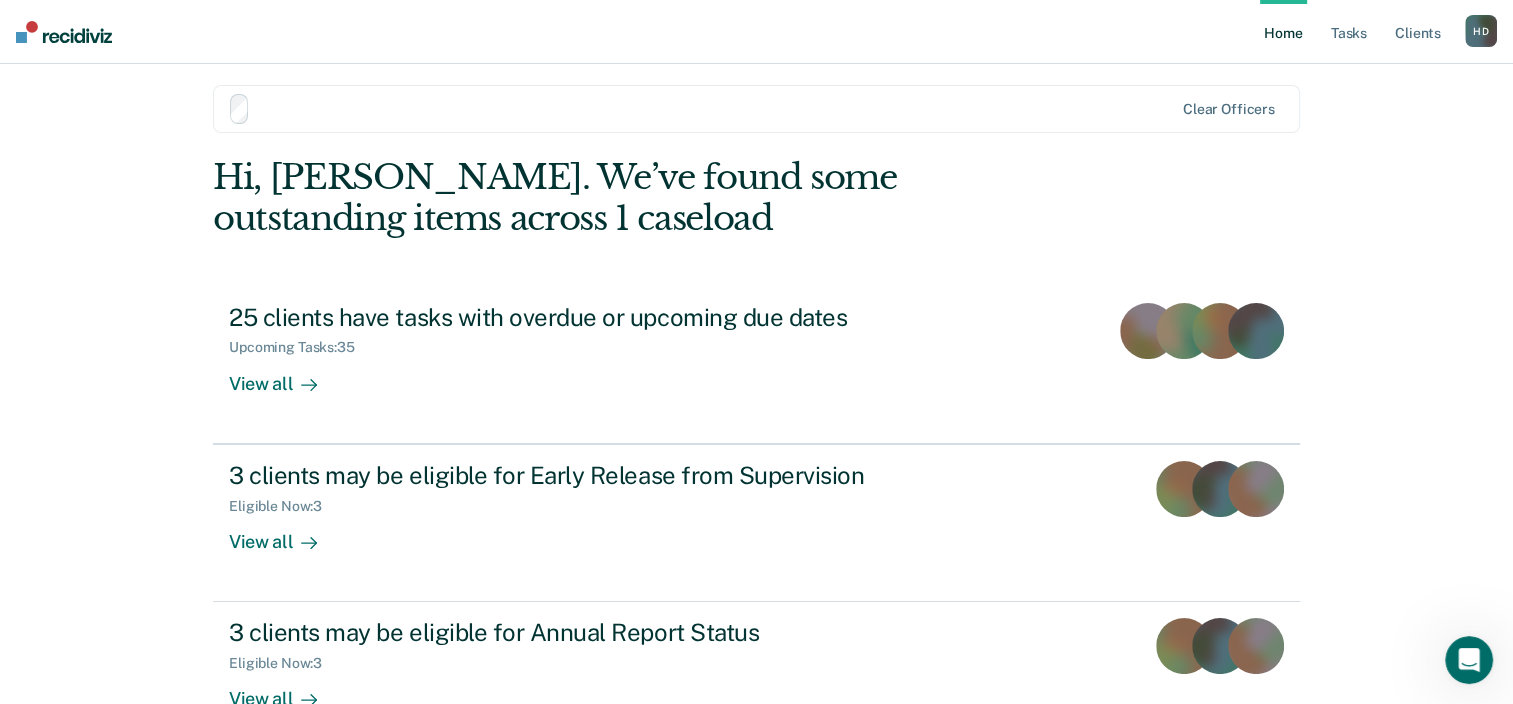 scroll, scrollTop: 0, scrollLeft: 0, axis: both 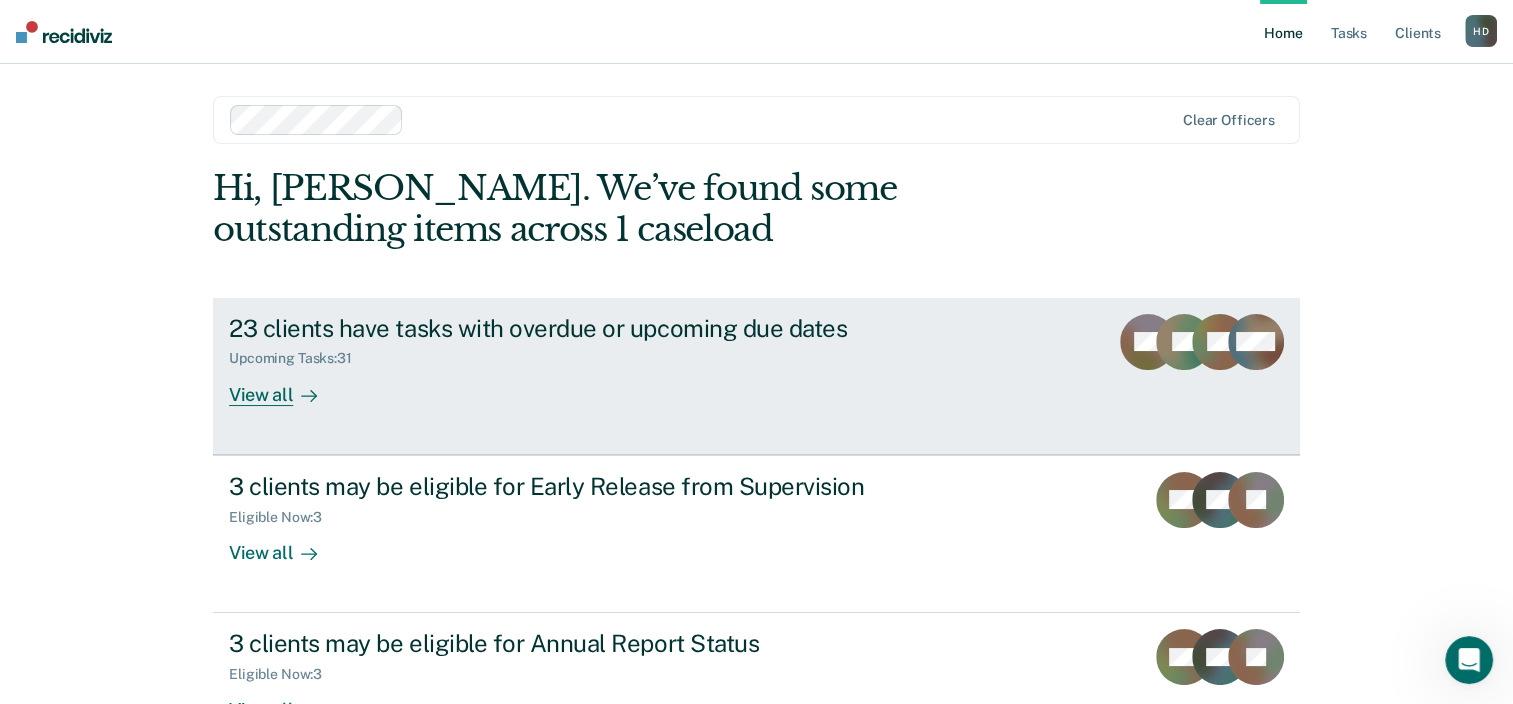 click on "23 clients have tasks with overdue or upcoming due dates Upcoming Tasks :  31 View all" at bounding box center [604, 360] 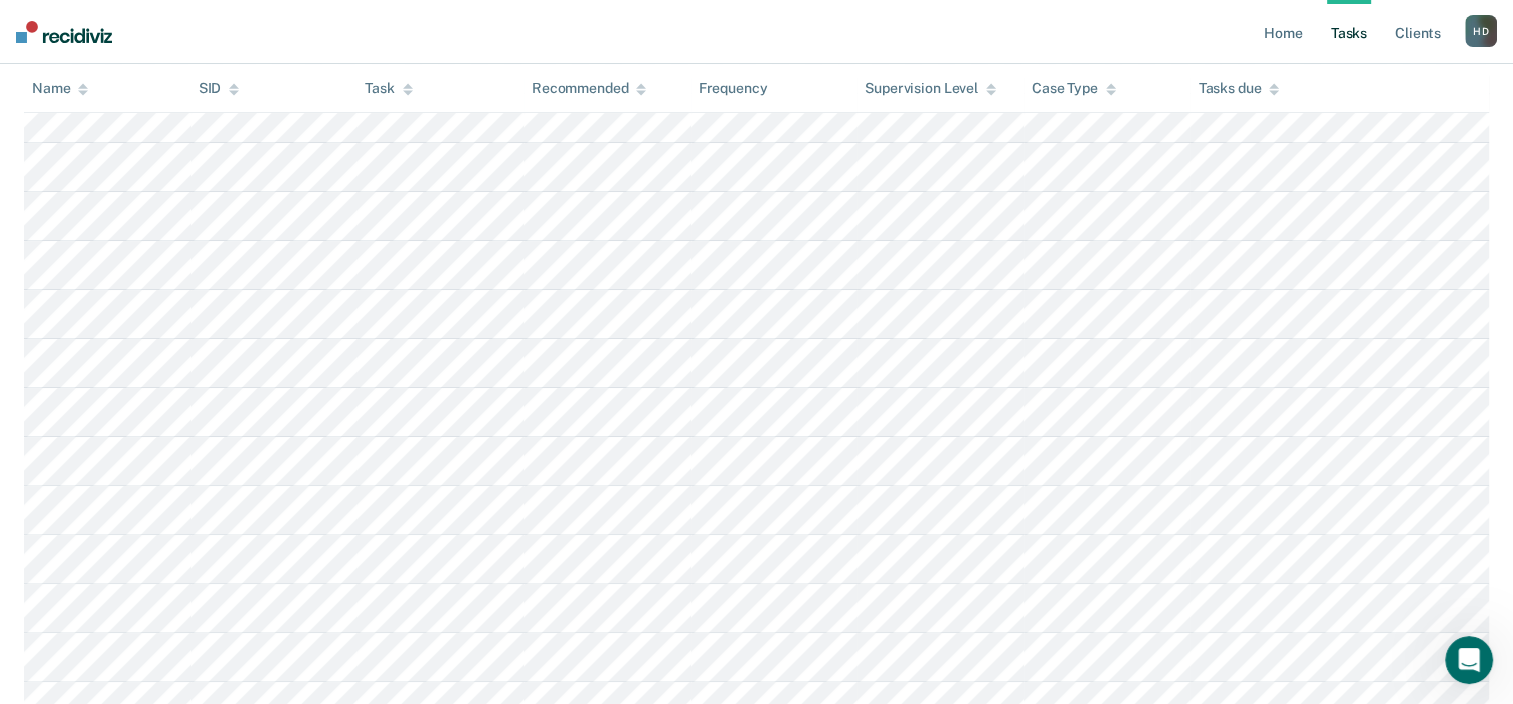 scroll, scrollTop: 500, scrollLeft: 0, axis: vertical 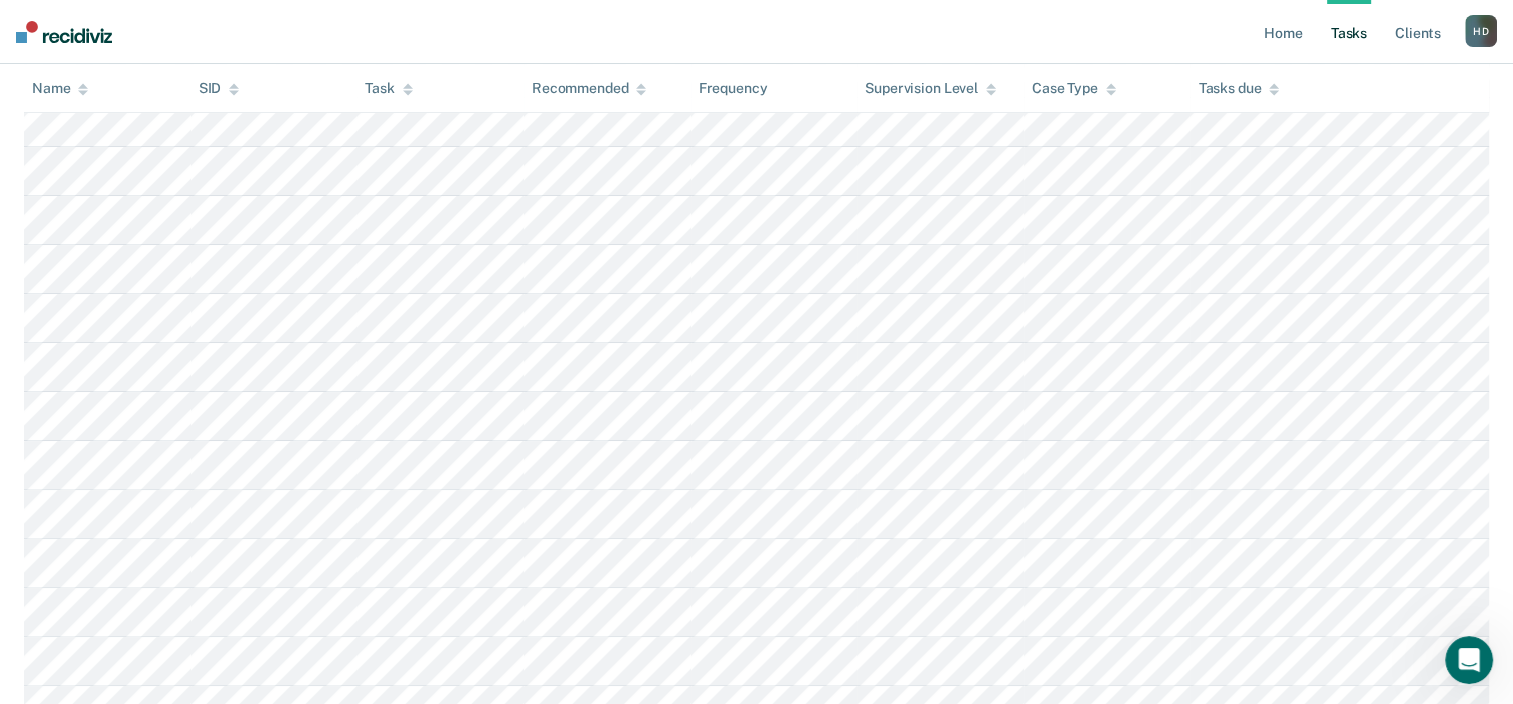 click on "Home Tasks Client s [PERSON_NAME] H D Profile How it works Log Out" at bounding box center (756, 32) 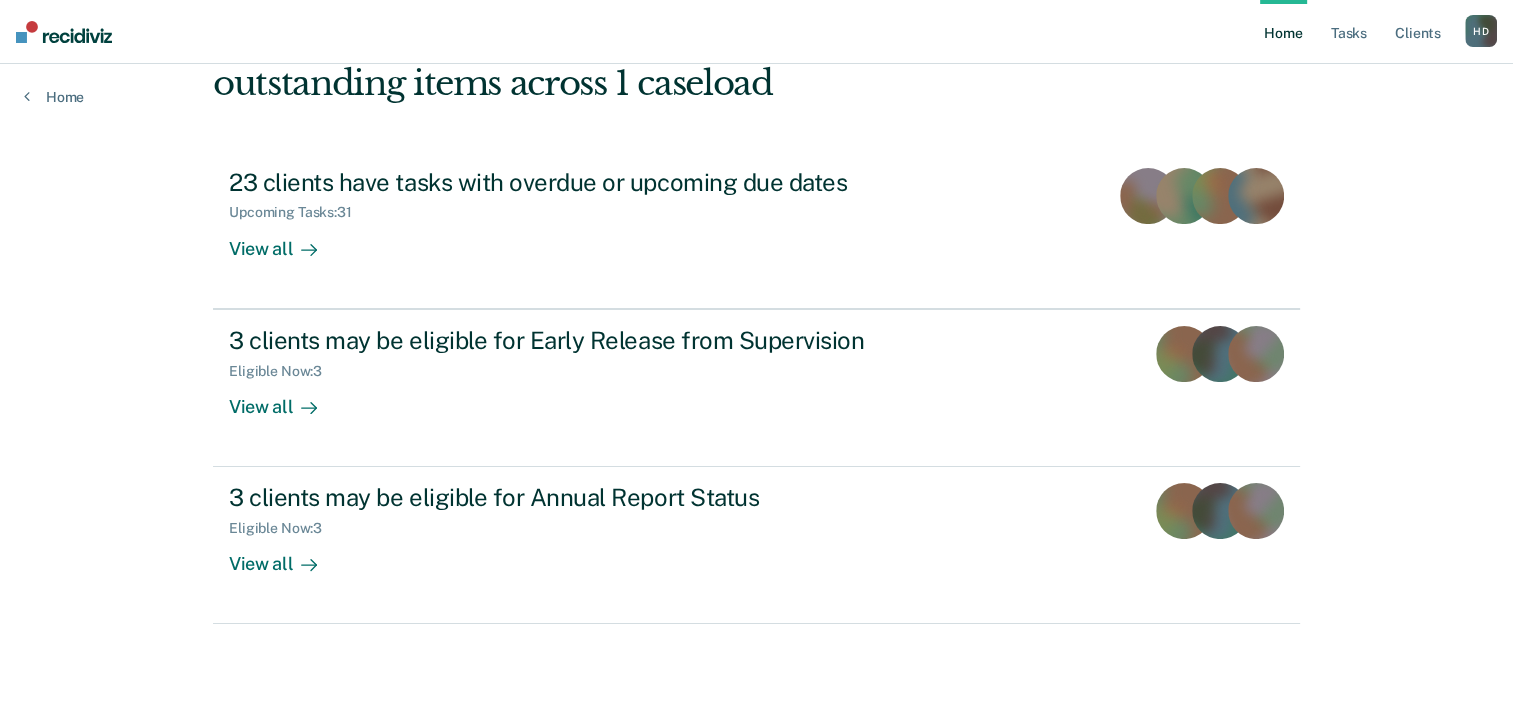 scroll, scrollTop: 0, scrollLeft: 0, axis: both 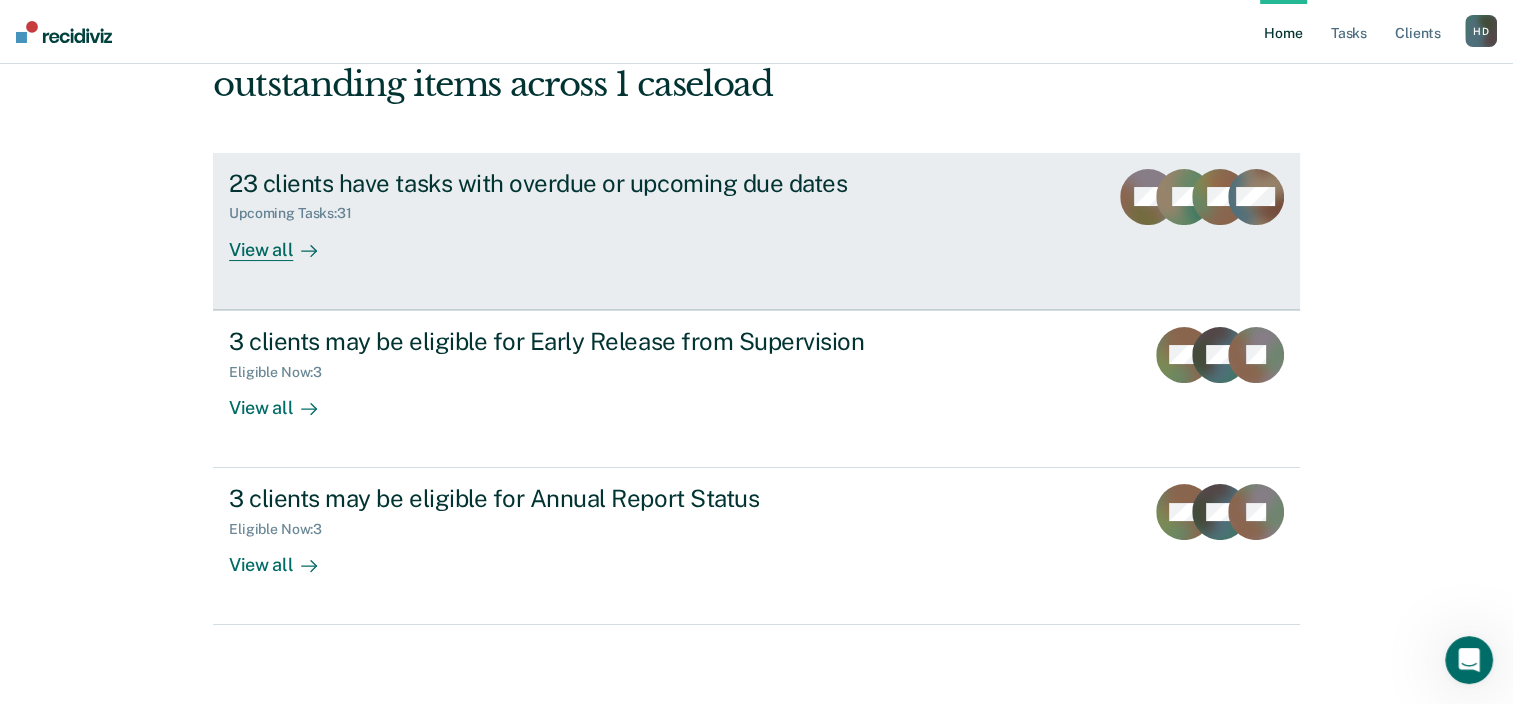 click on "Upcoming Tasks :  31" at bounding box center [298, 213] 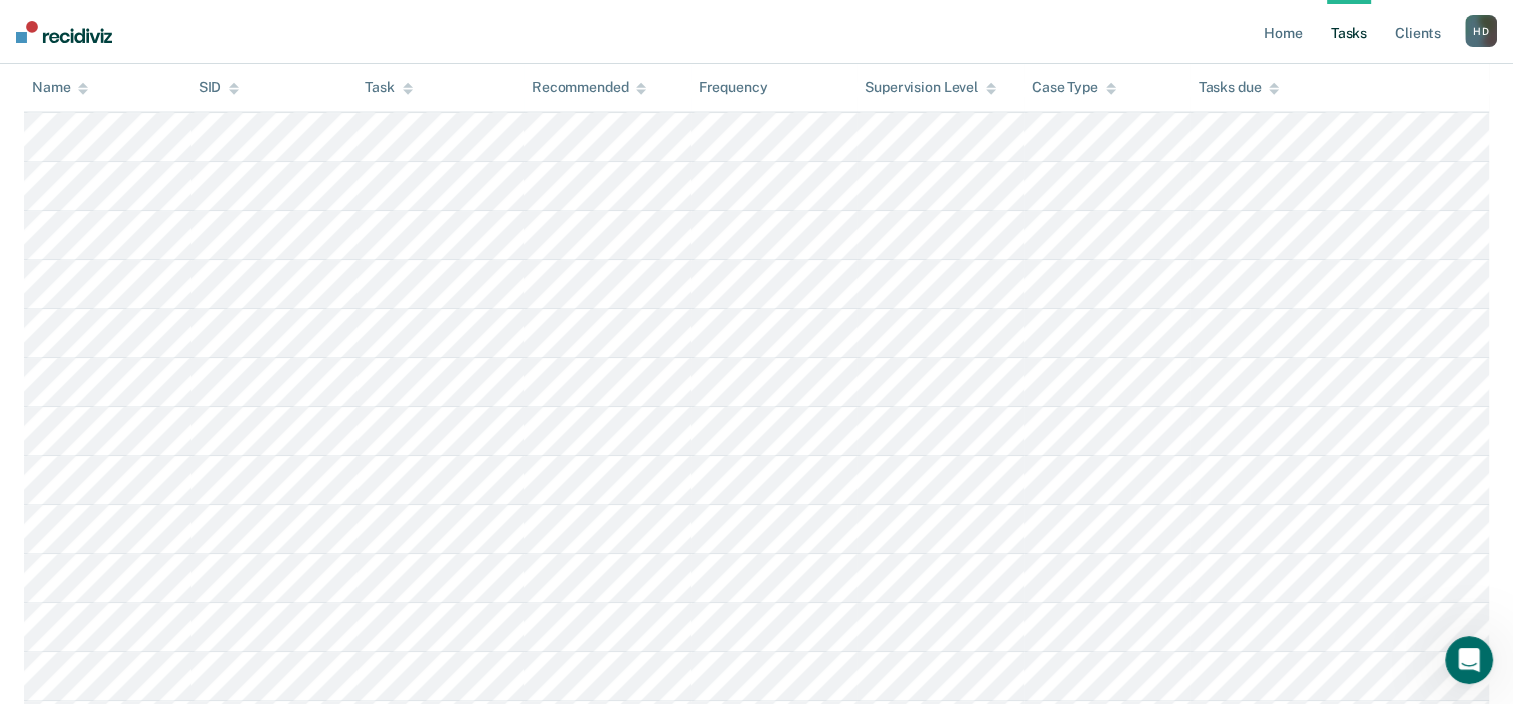 scroll, scrollTop: 977, scrollLeft: 0, axis: vertical 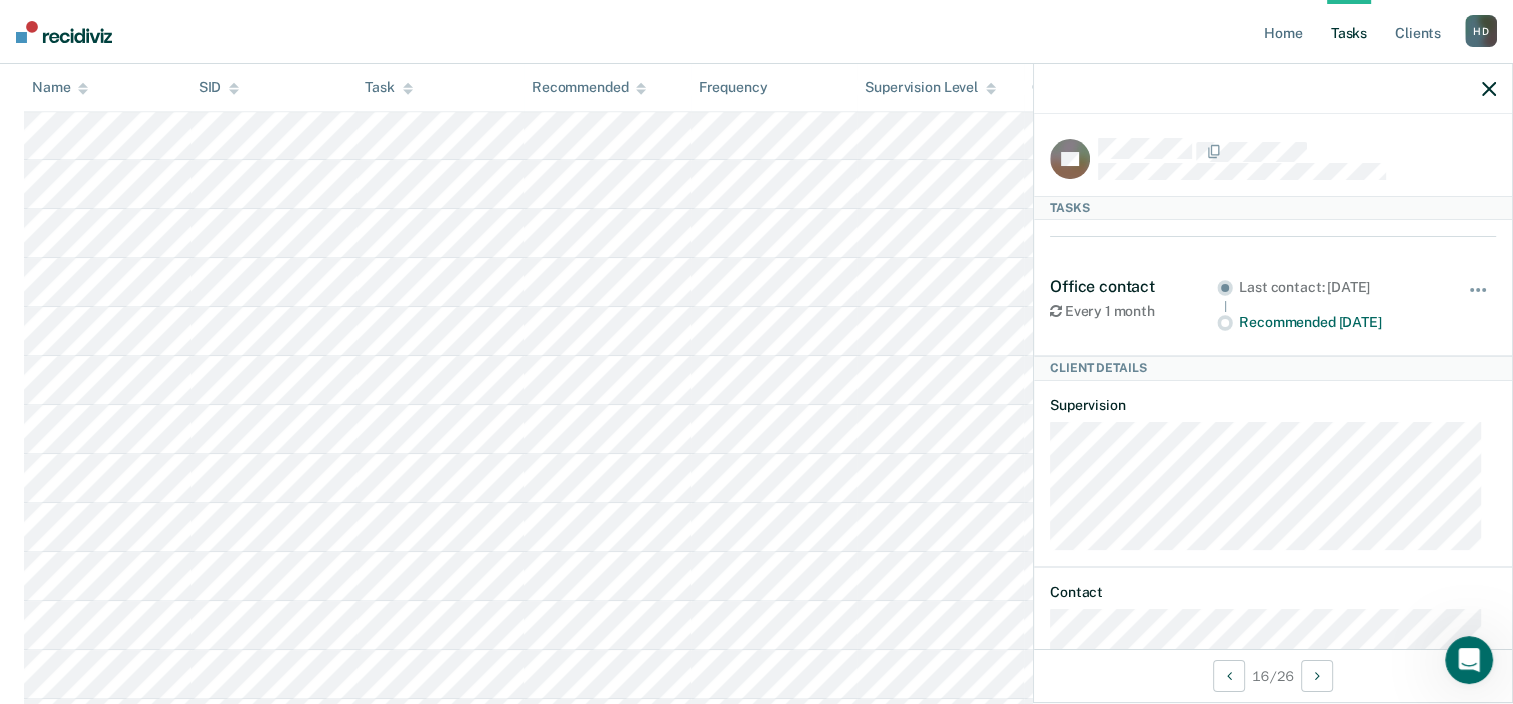 click at bounding box center (64, 32) 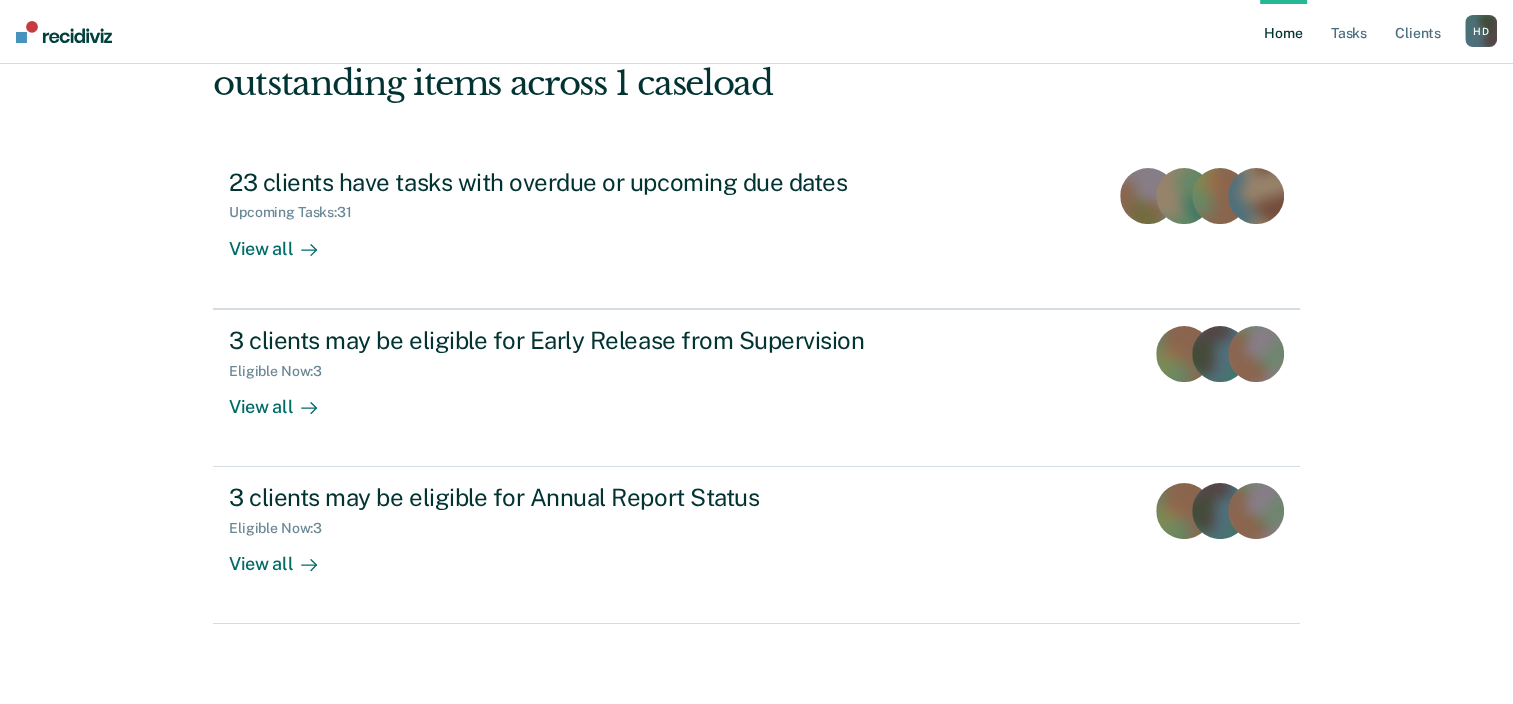 scroll, scrollTop: 0, scrollLeft: 0, axis: both 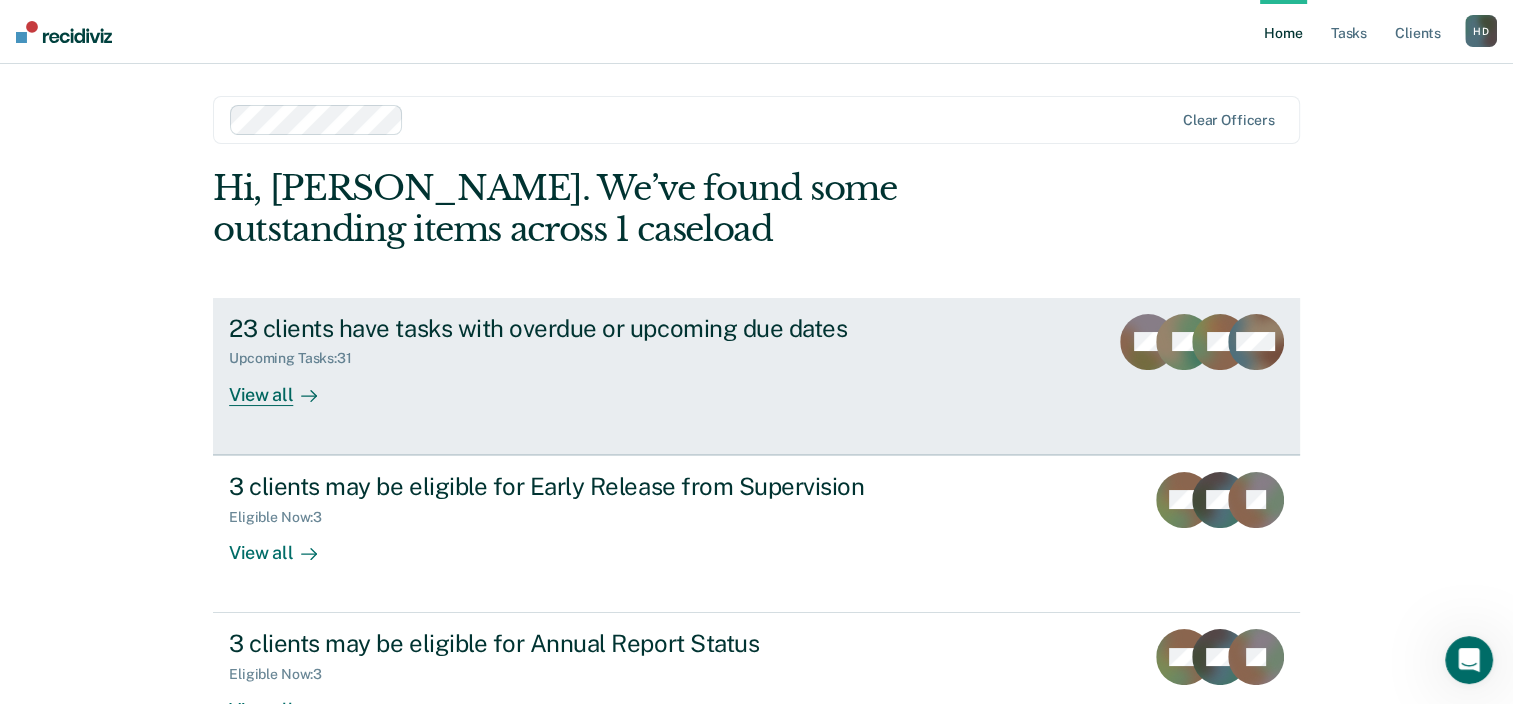 click on "23 clients have tasks with overdue or upcoming due dates" at bounding box center (580, 328) 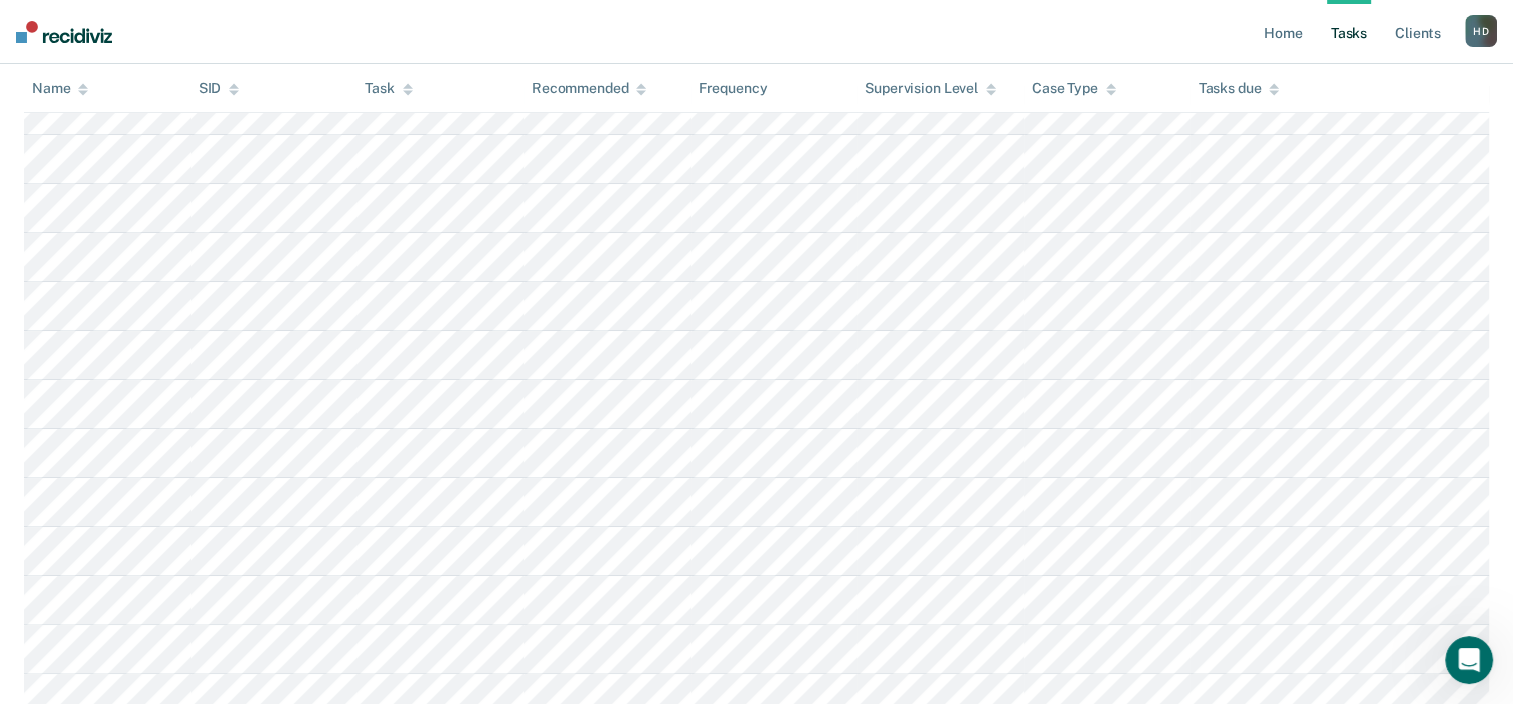 scroll, scrollTop: 400, scrollLeft: 0, axis: vertical 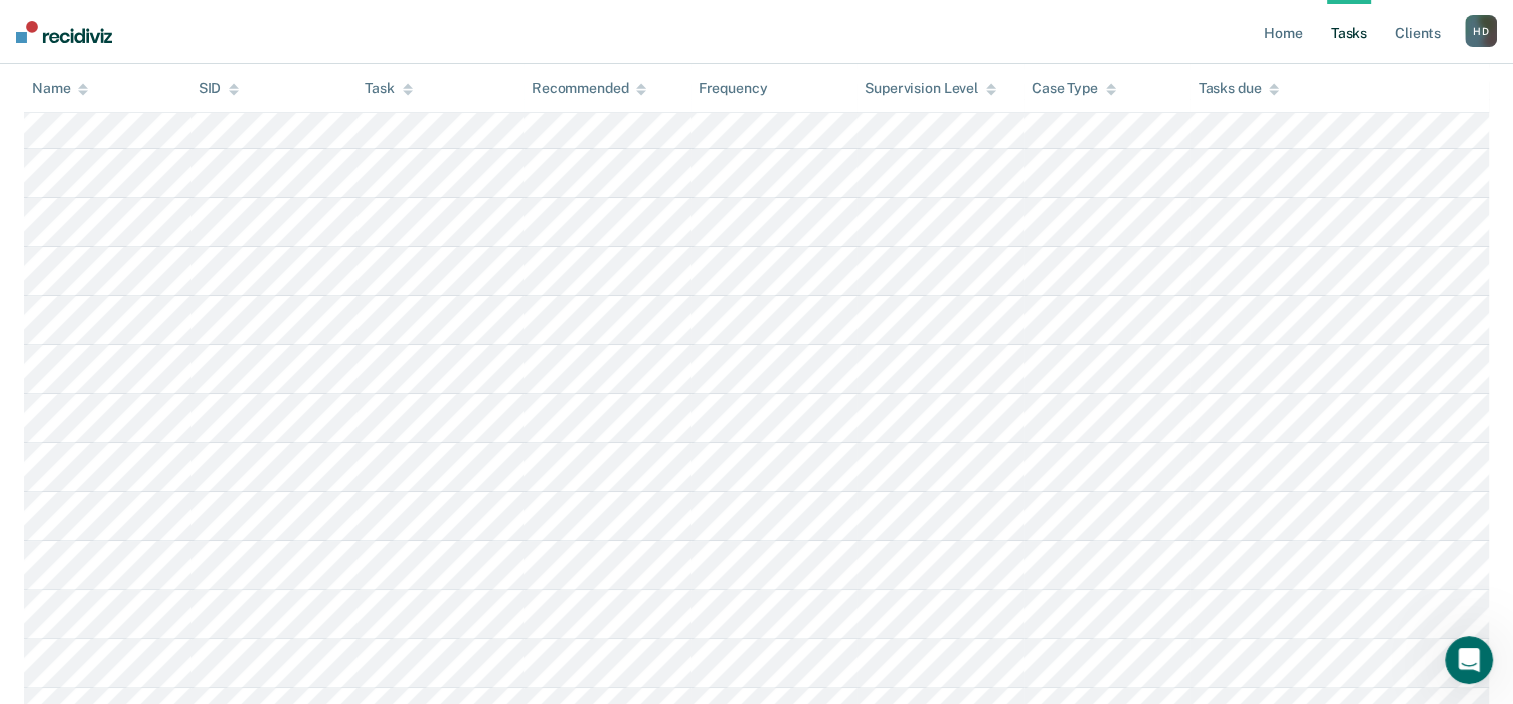click at bounding box center [64, 32] 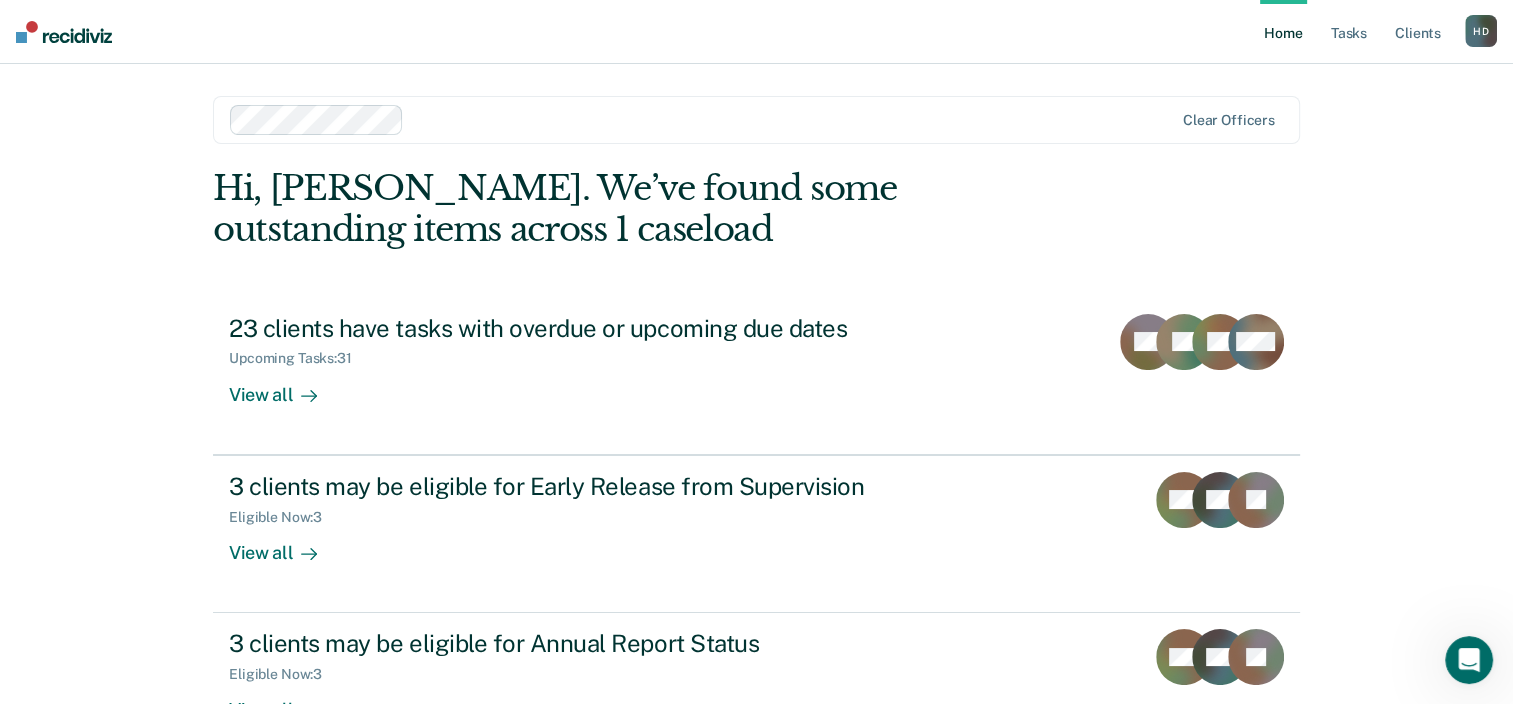scroll, scrollTop: 0, scrollLeft: 0, axis: both 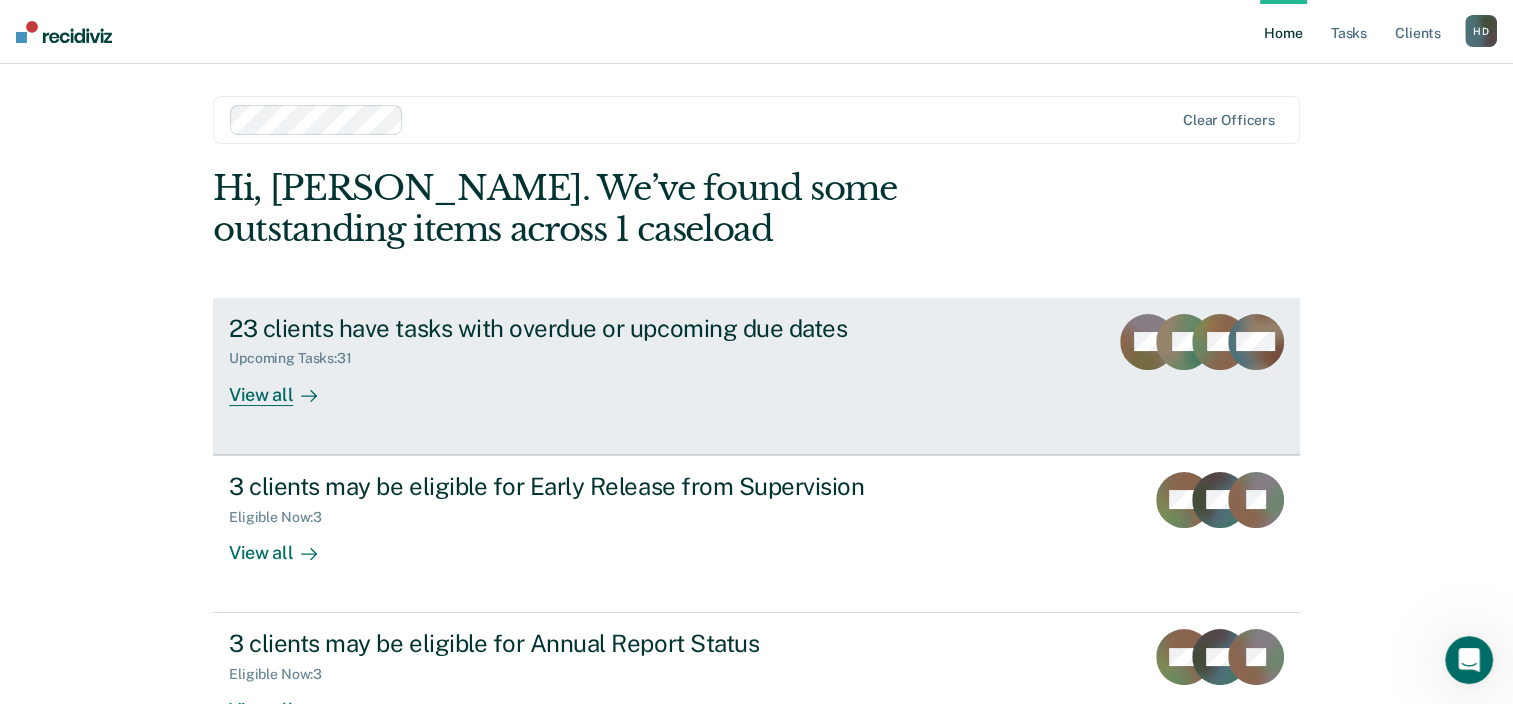 click on "23 clients have tasks with overdue or upcoming due dates" at bounding box center (580, 328) 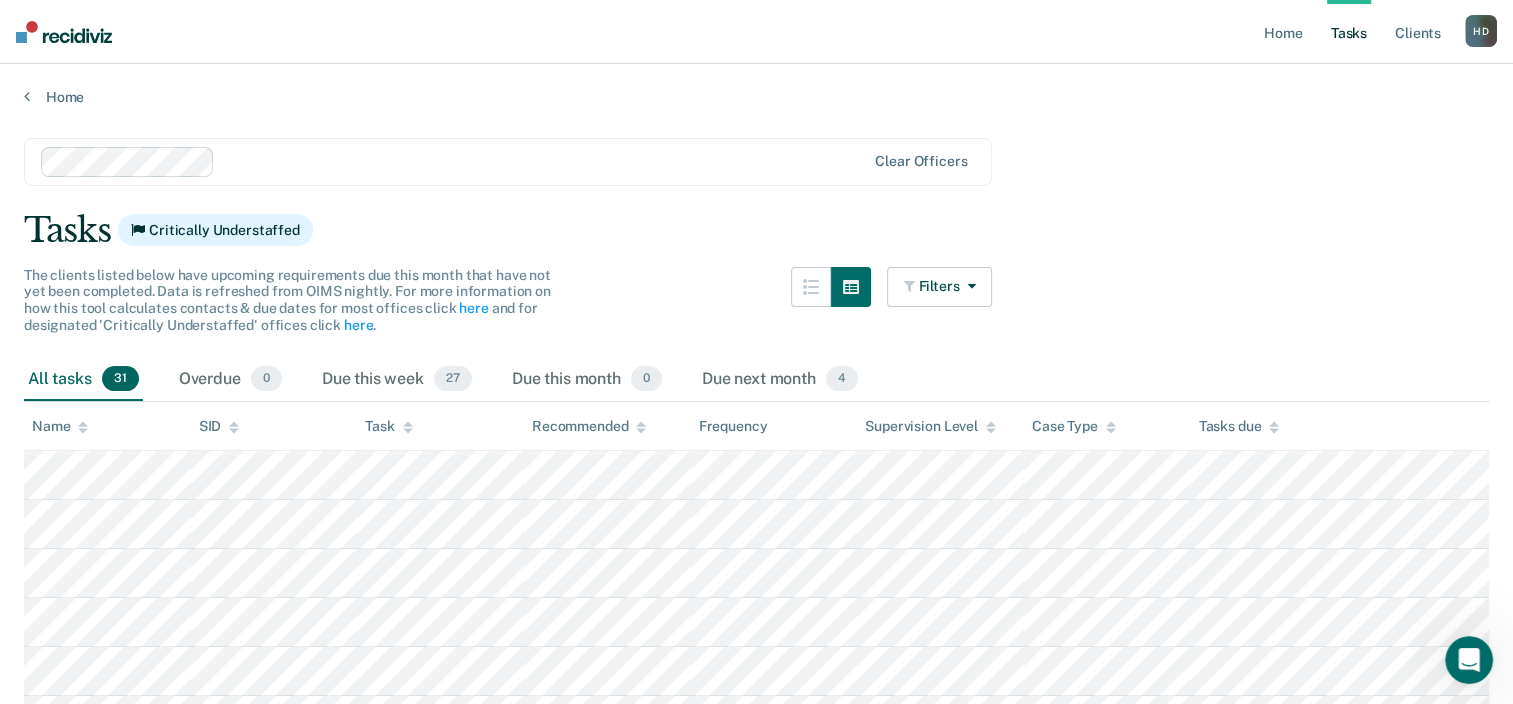 click at bounding box center (64, 32) 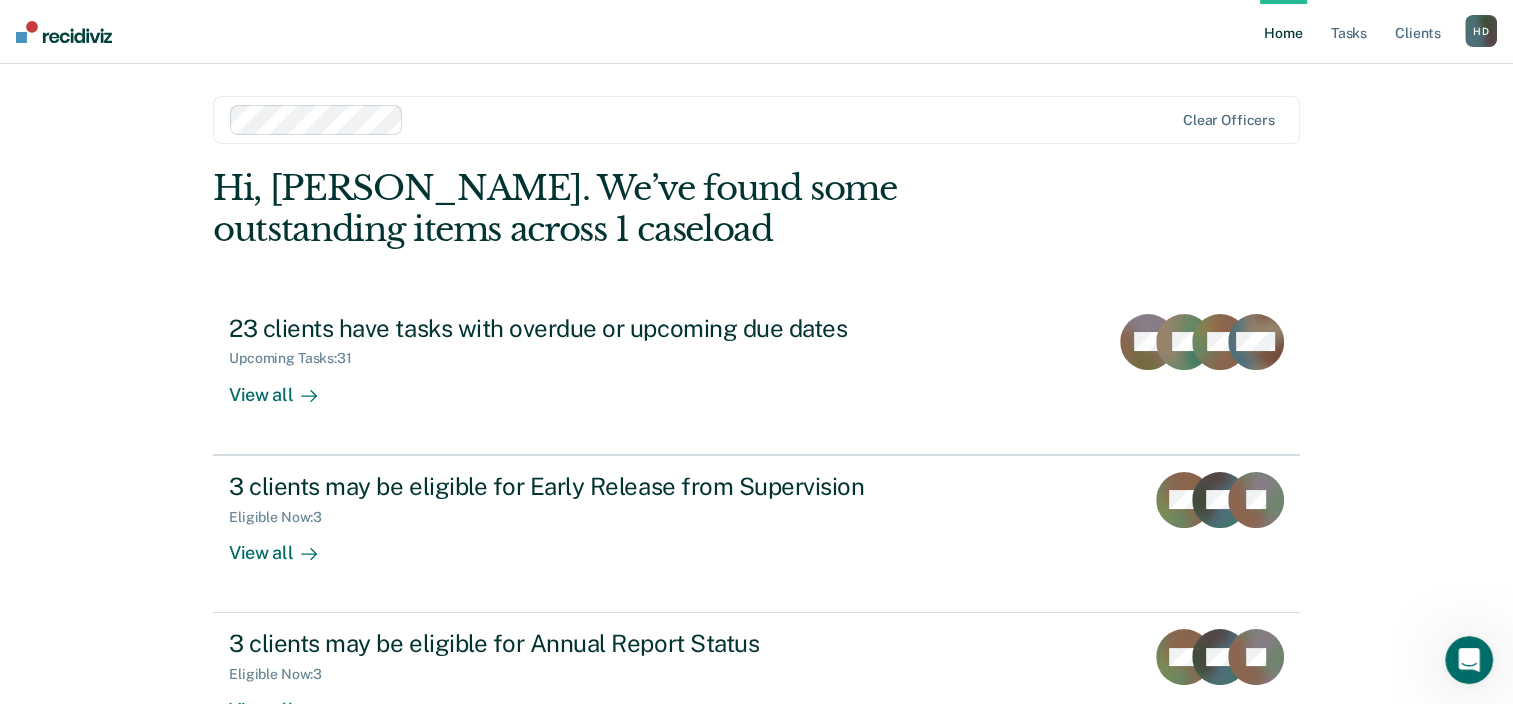 scroll, scrollTop: 0, scrollLeft: 0, axis: both 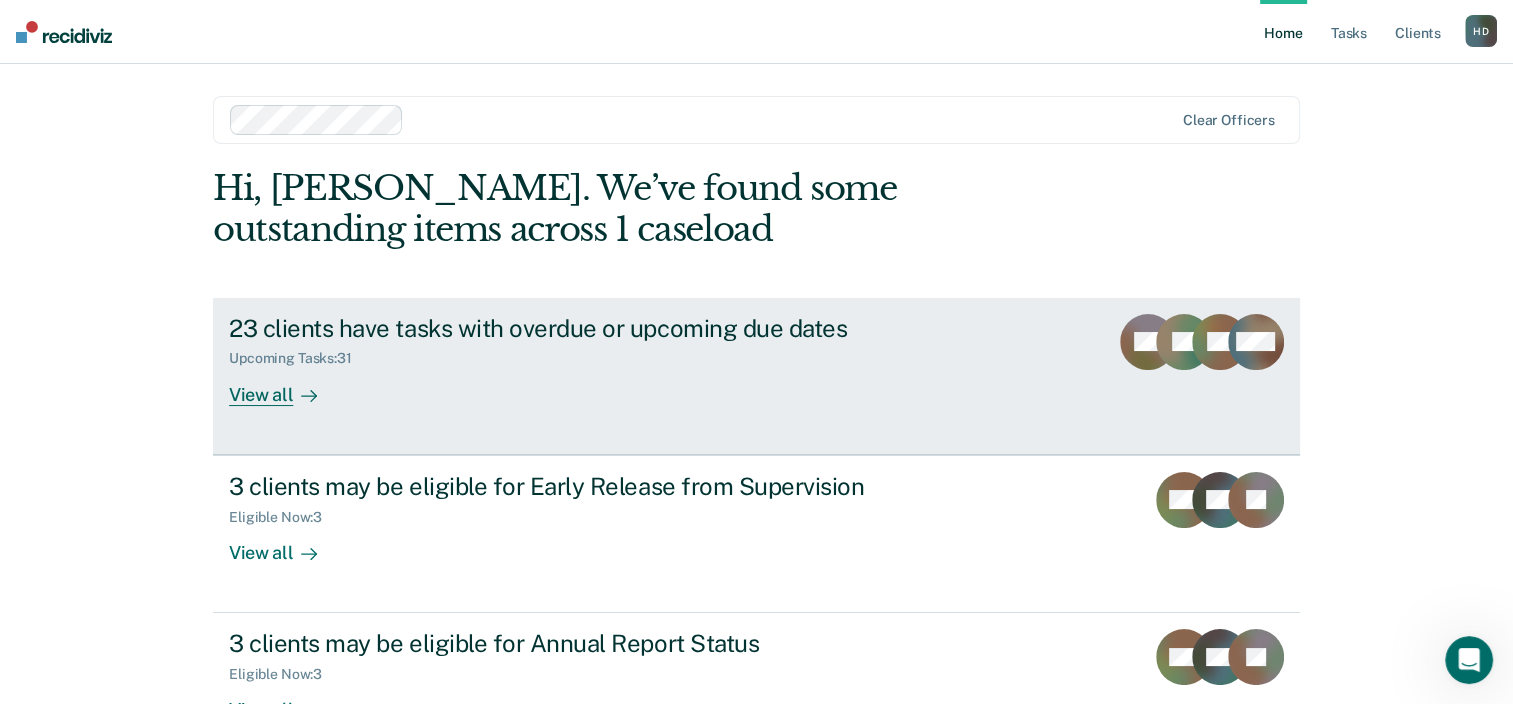 click on "23 clients have tasks with overdue or upcoming due dates" at bounding box center [580, 328] 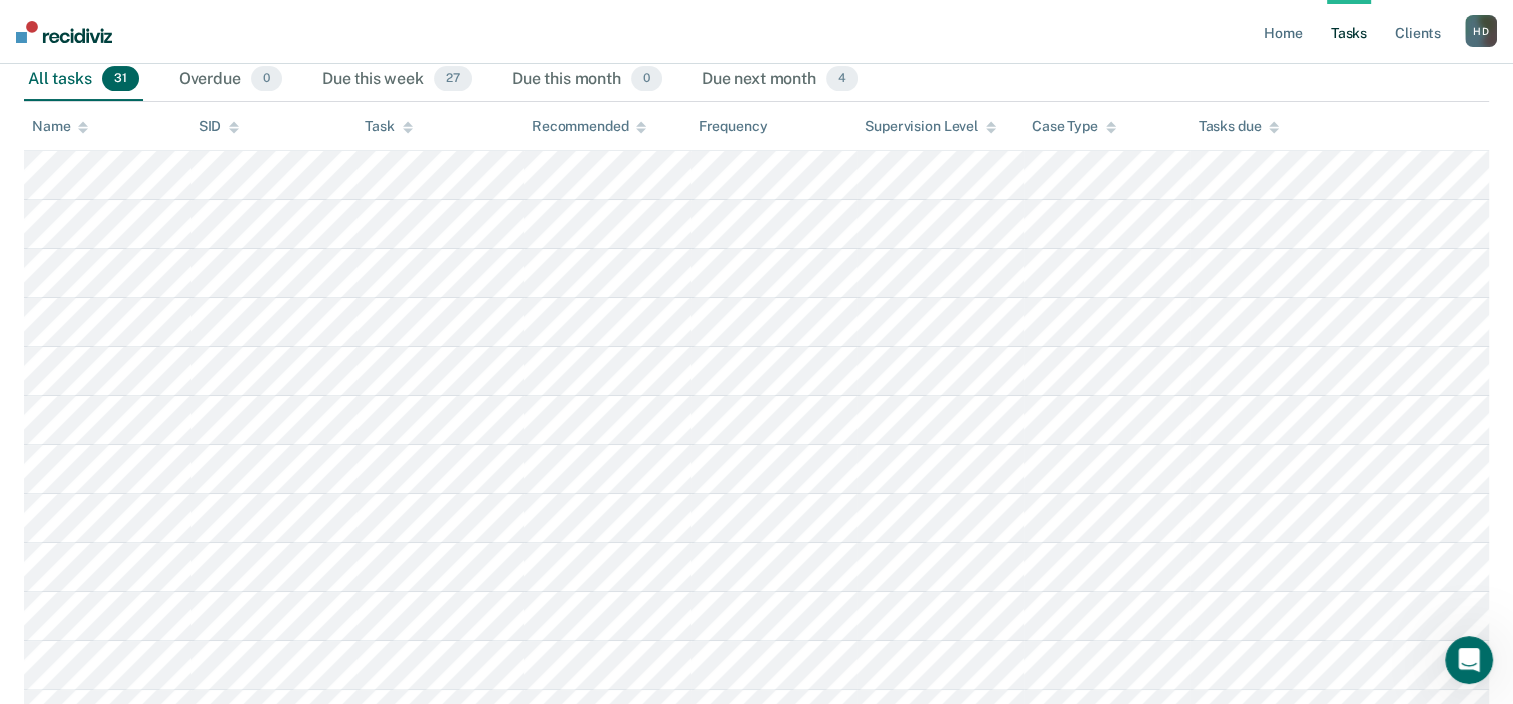 scroll, scrollTop: 400, scrollLeft: 0, axis: vertical 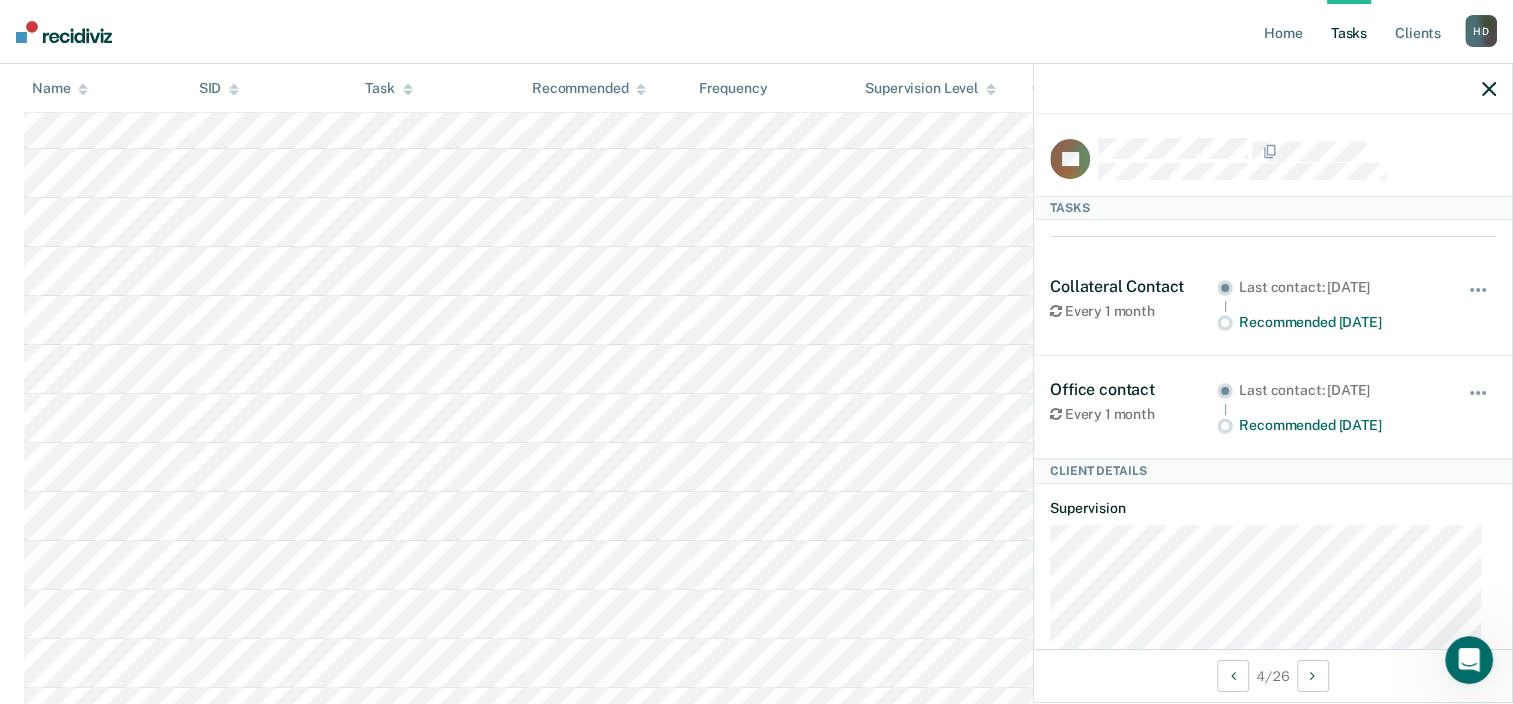 click at bounding box center (1056, 311) 